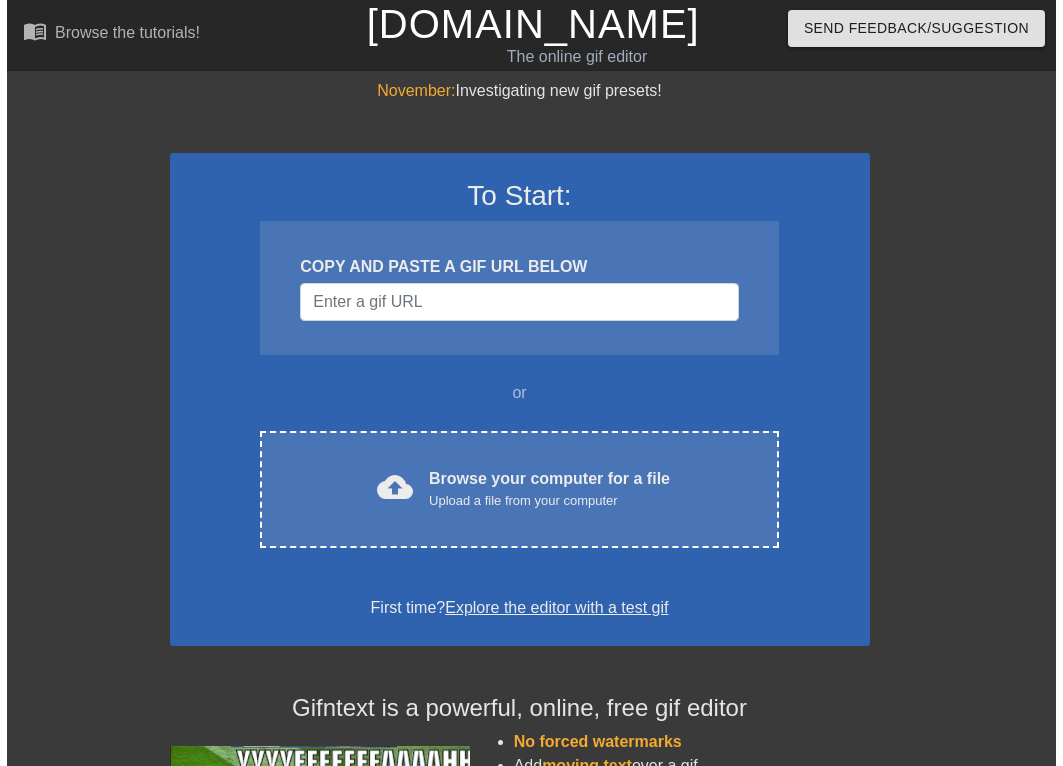 scroll, scrollTop: 0, scrollLeft: 0, axis: both 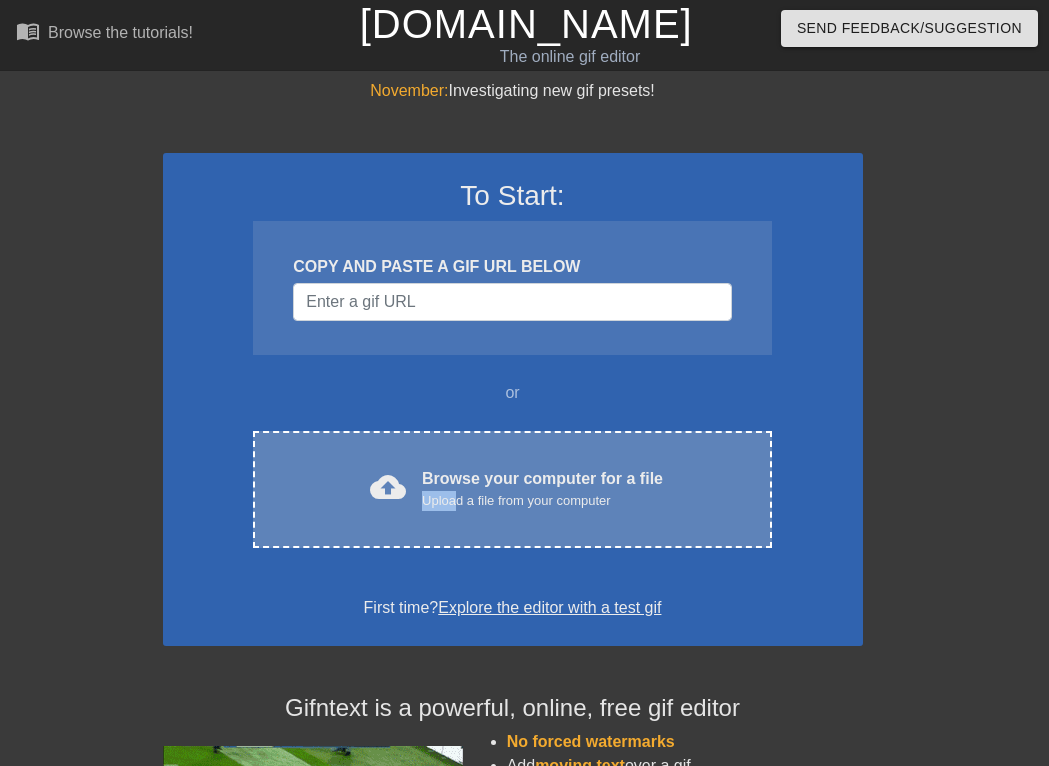 click on "Browse your computer for a file Upload a file from your computer" at bounding box center [542, 489] 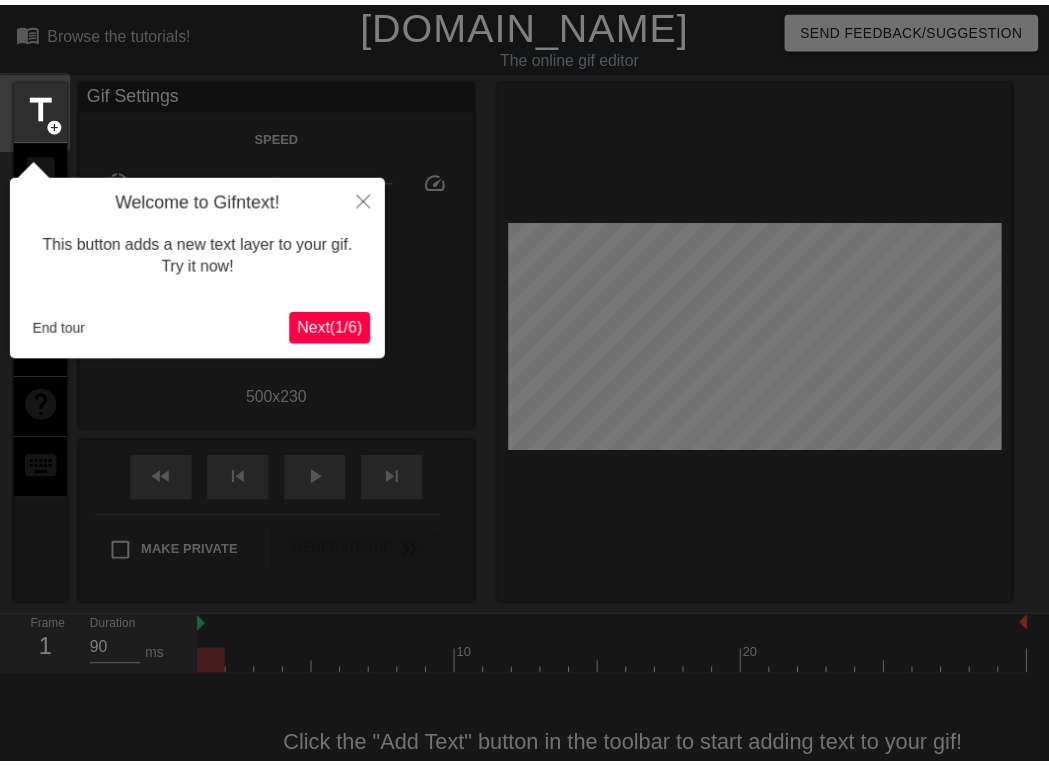 scroll, scrollTop: 49, scrollLeft: 0, axis: vertical 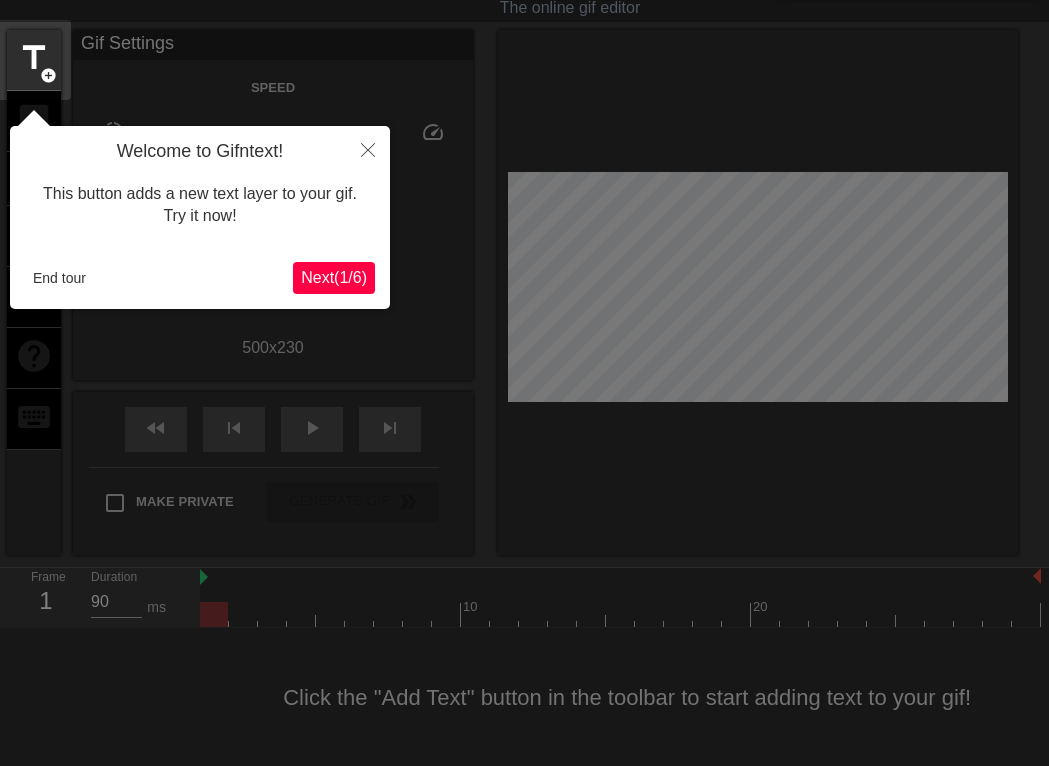 click on "Next  ( 1 / 6 )" at bounding box center [334, 277] 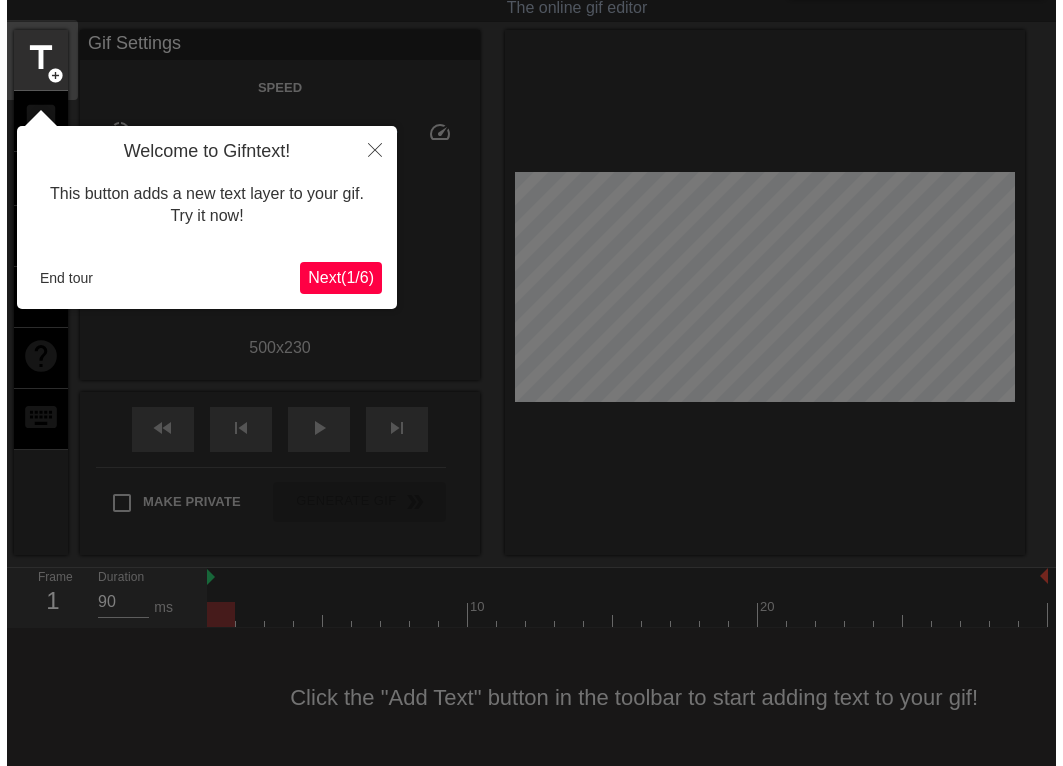 scroll, scrollTop: 0, scrollLeft: 0, axis: both 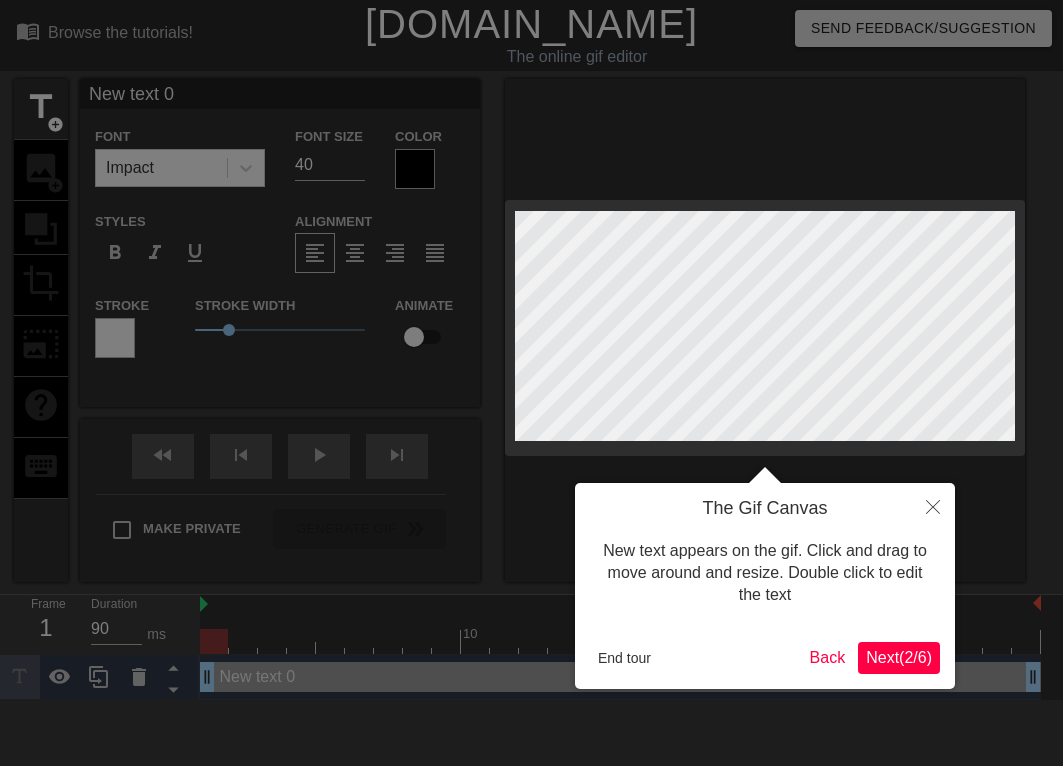 click at bounding box center [531, 383] 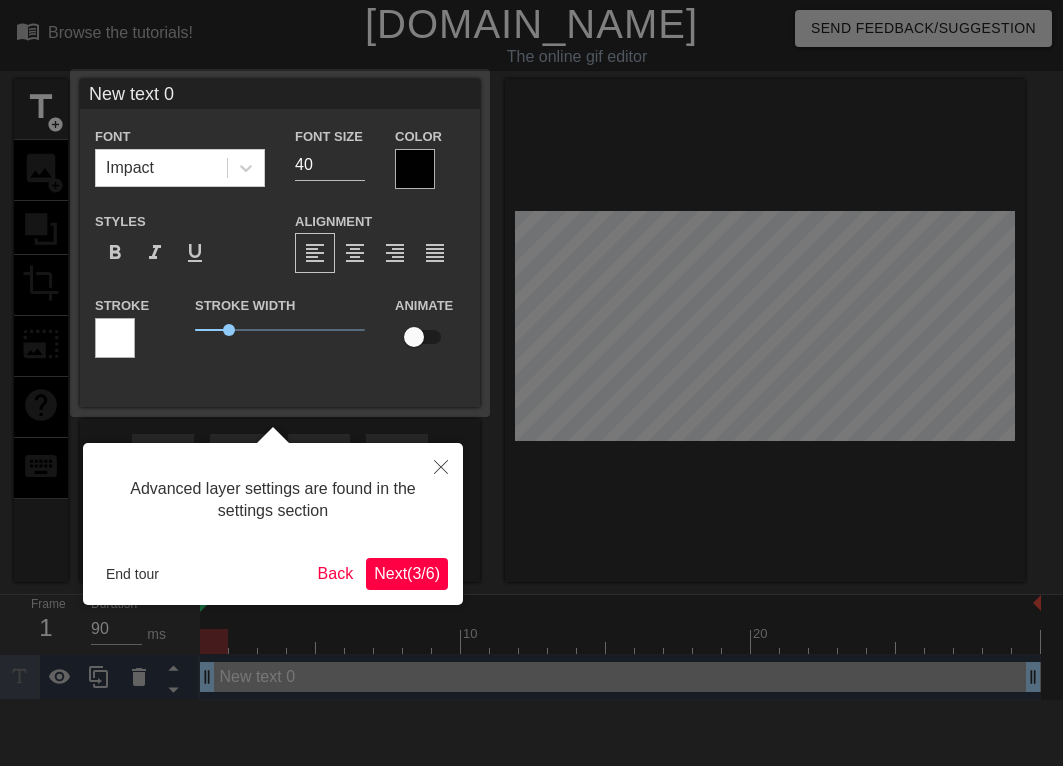 click on "Next  ( 3 / 6 )" at bounding box center (407, 573) 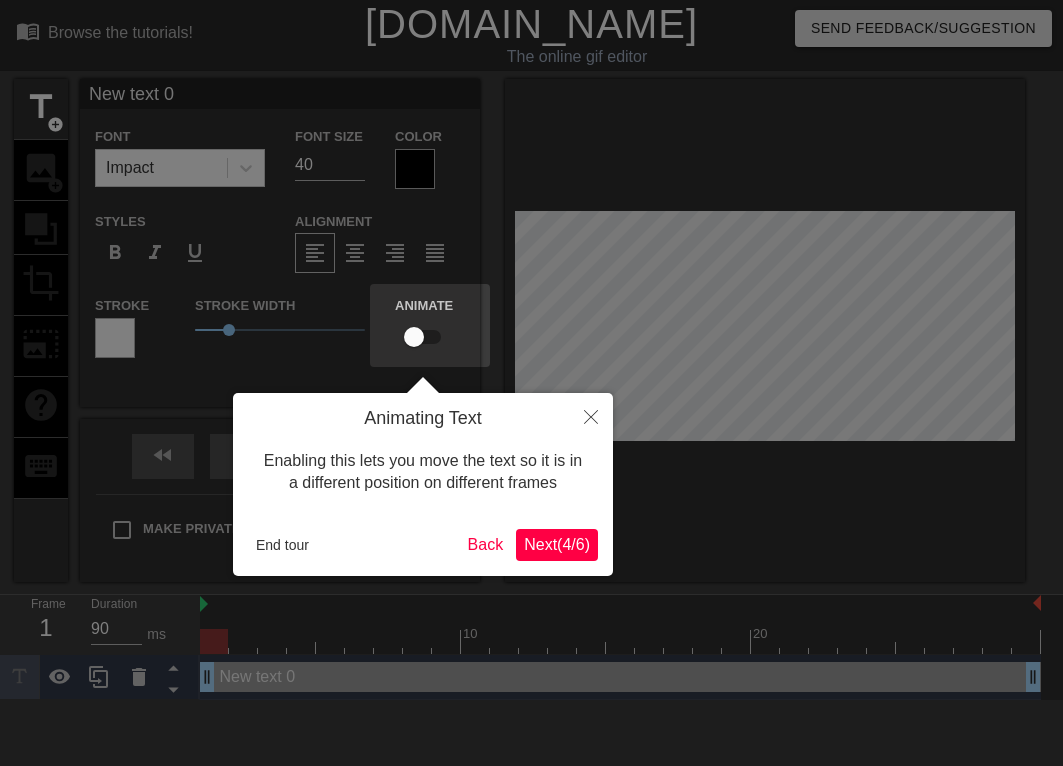 click on "Next  ( 4 / 6 )" at bounding box center (557, 544) 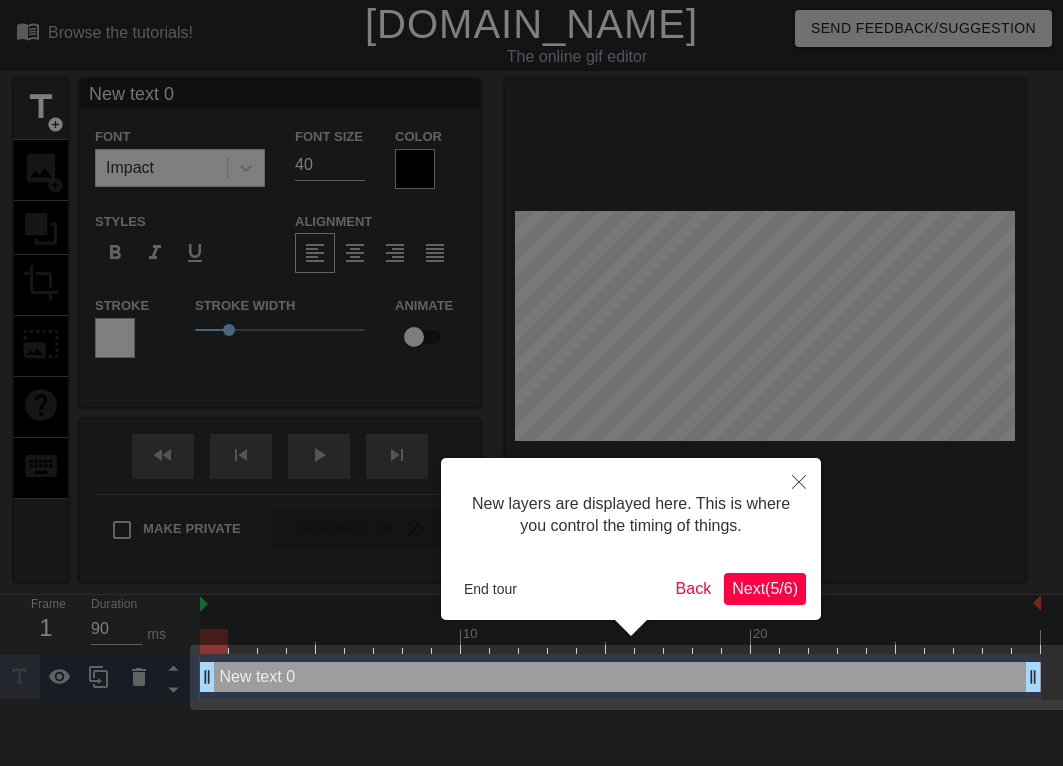 click on "Next  ( 5 / 6 )" at bounding box center [765, 588] 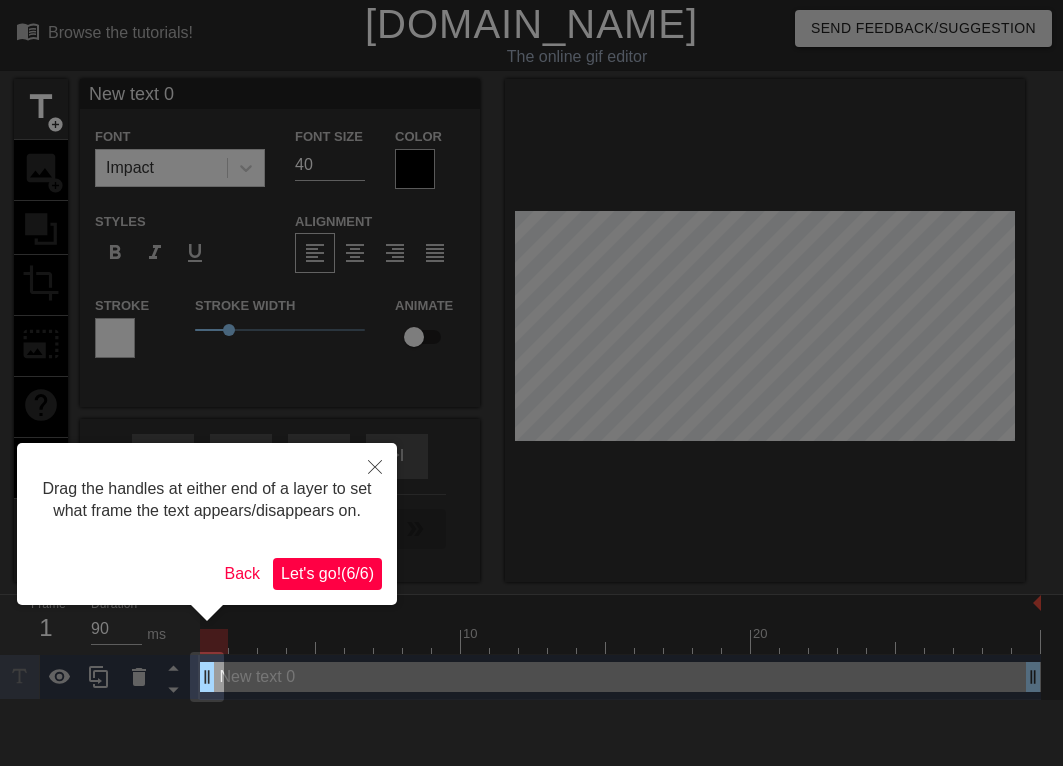 click on "Let's go!  ( 6 / 6 )" at bounding box center [327, 573] 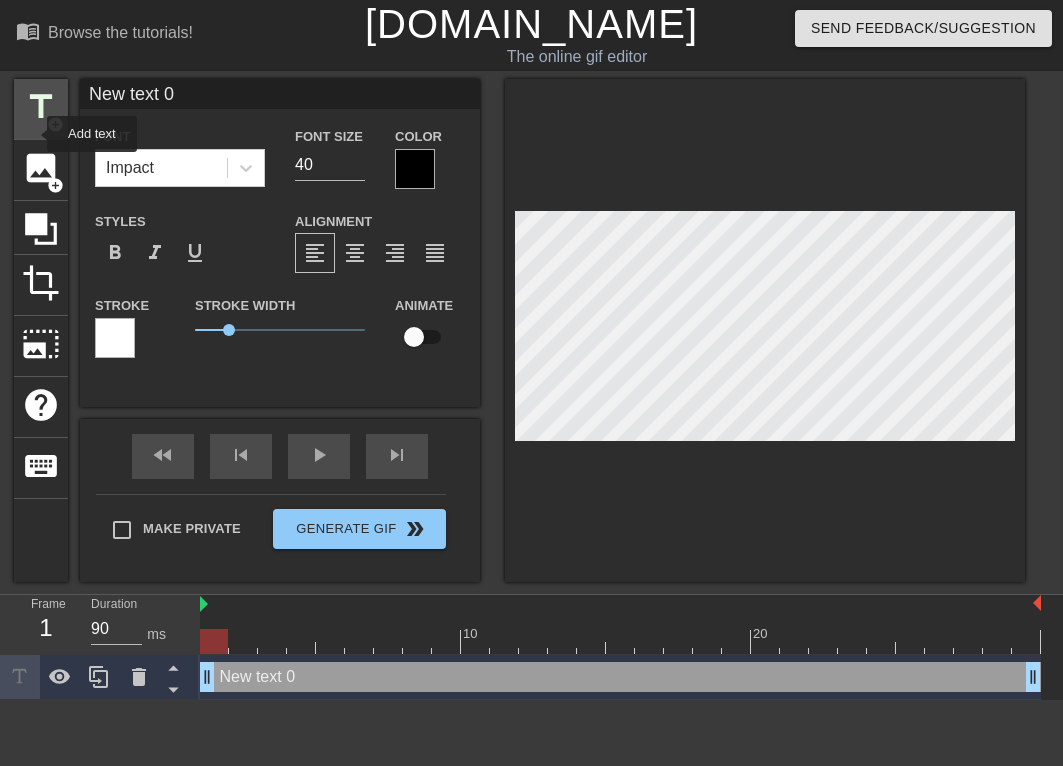 click on "title add_circle" at bounding box center [41, 109] 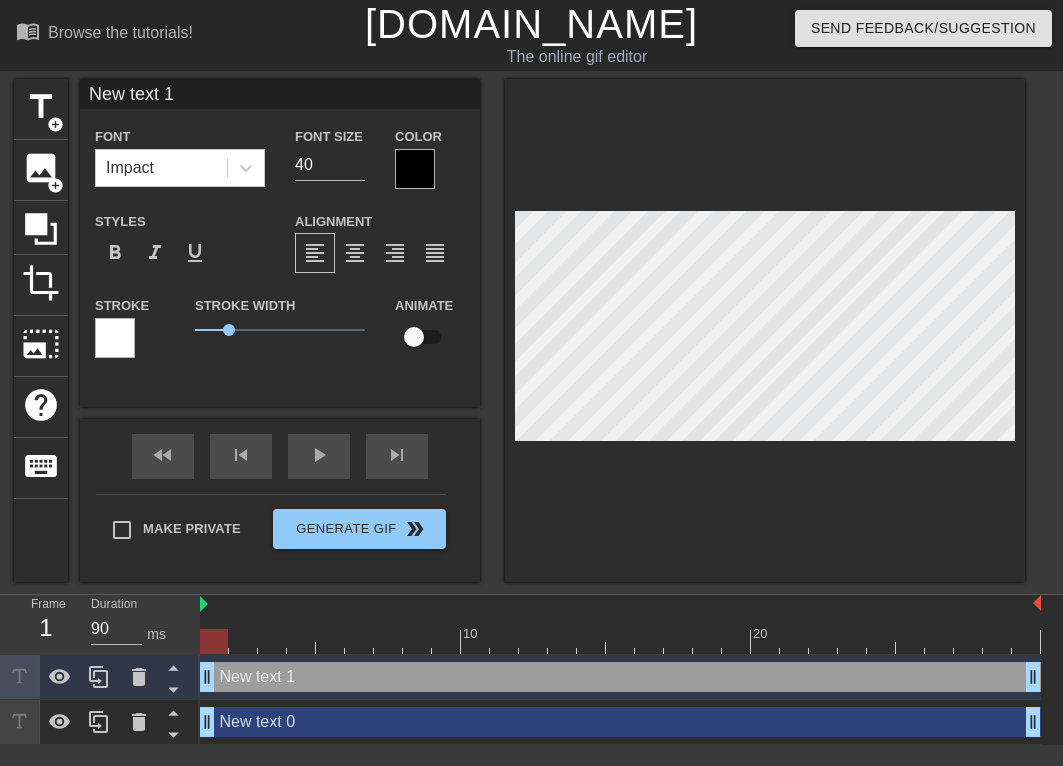 click on "New text 1 drag_handle drag_handle" at bounding box center (620, 677) 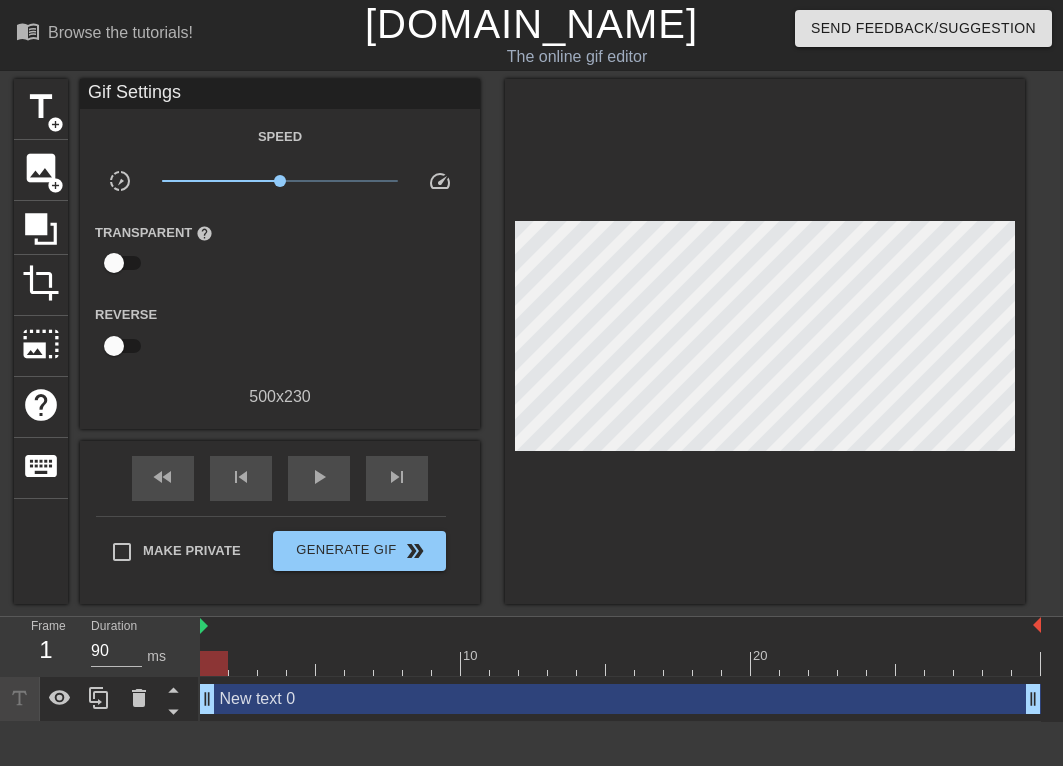 click on "New text 0 drag_handle drag_handle" at bounding box center (620, 699) 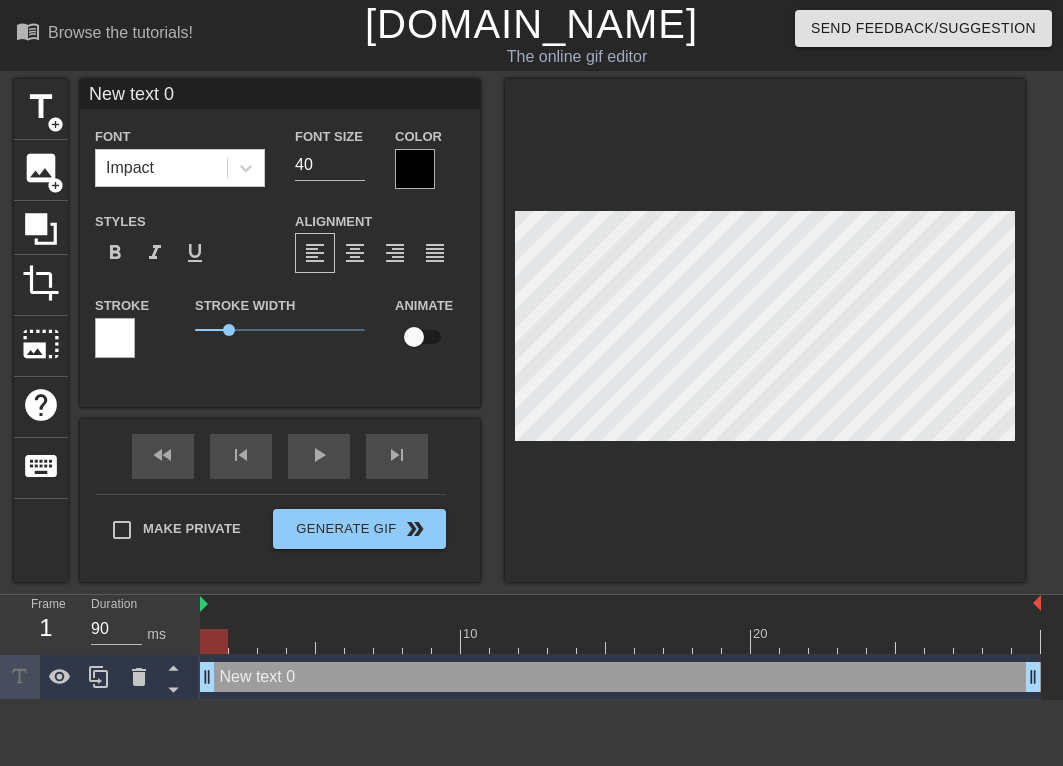 click on "New text 0" at bounding box center (280, 94) 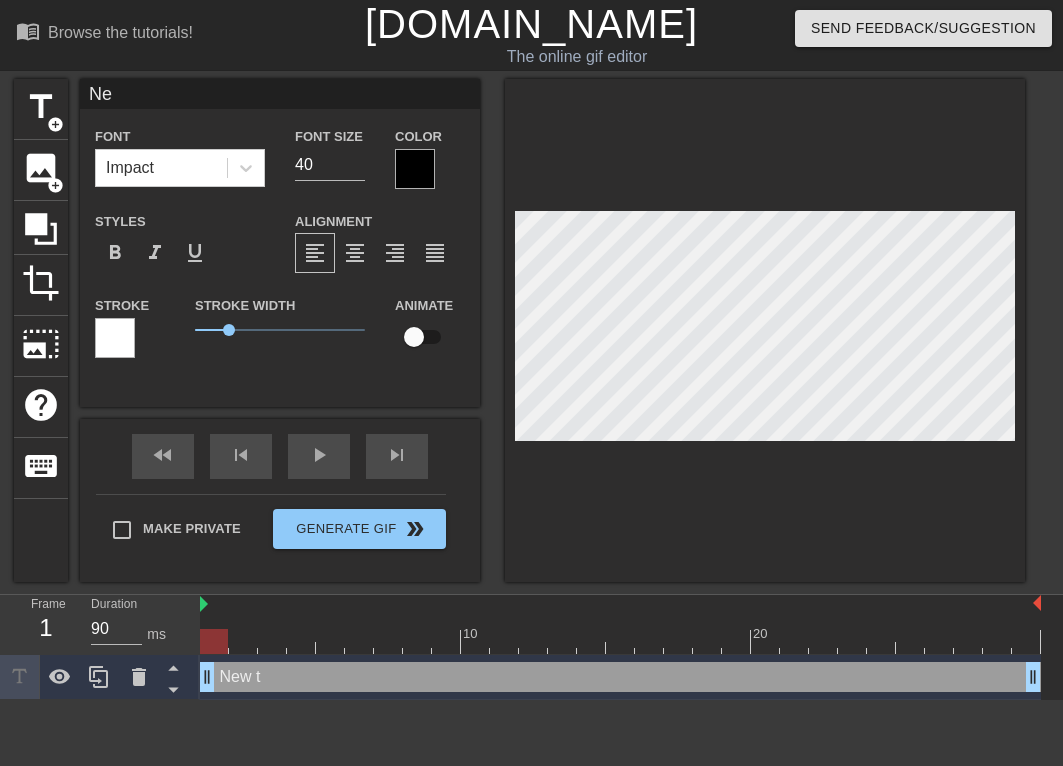 type on "N" 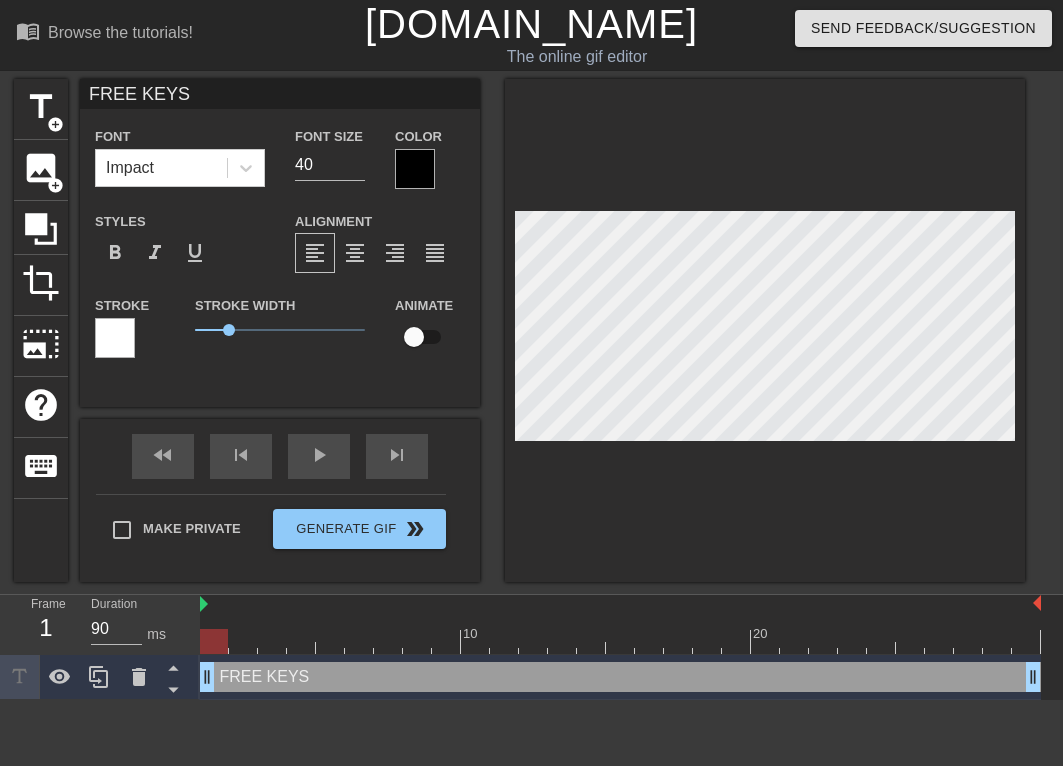 type on "FREE KEYS" 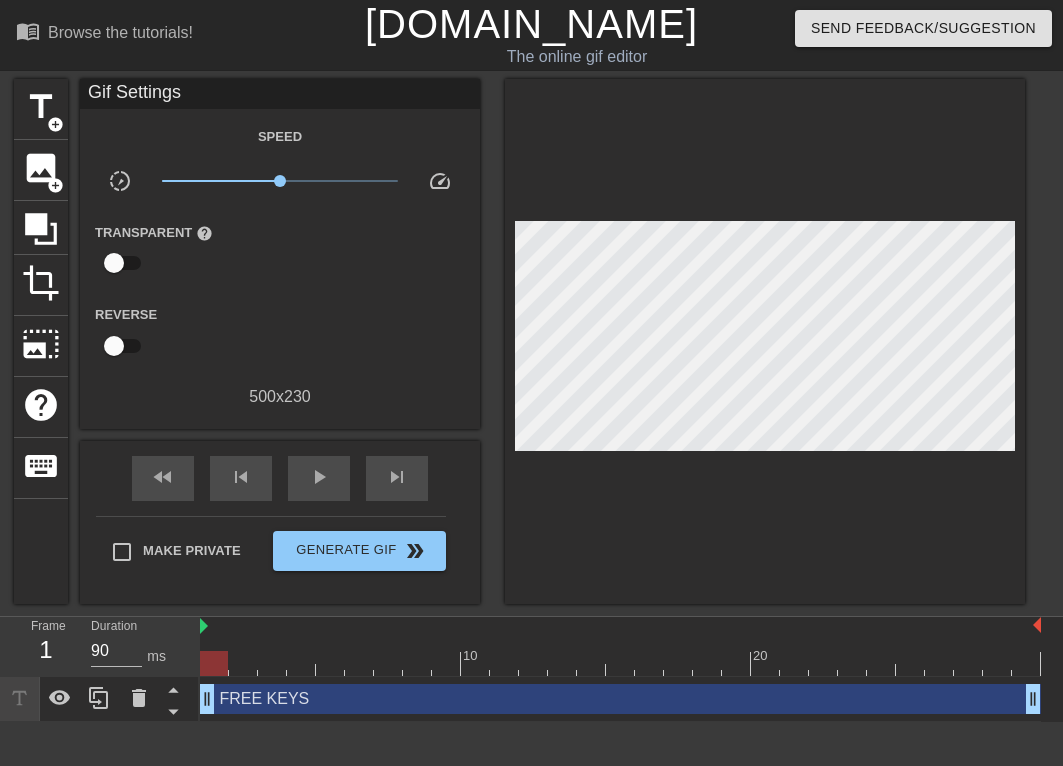 click on "FREE KEYS drag_handle drag_handle" at bounding box center [620, 699] 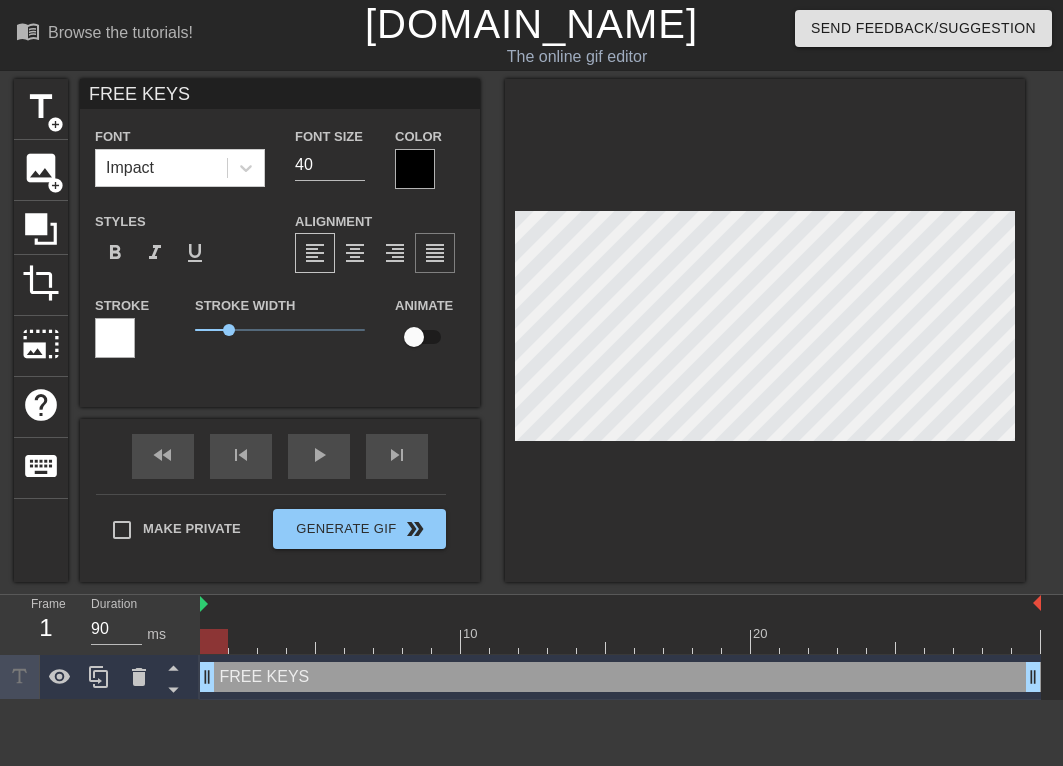 click on "format_align_justify" at bounding box center (435, 253) 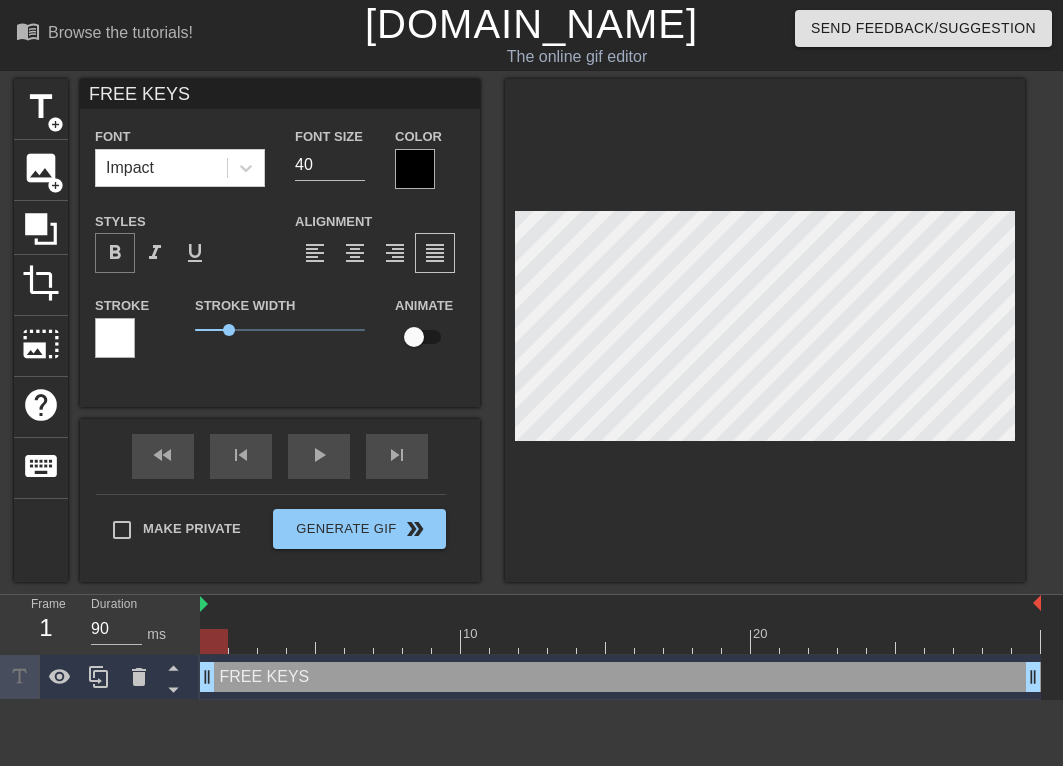 click on "format_bold" at bounding box center [115, 253] 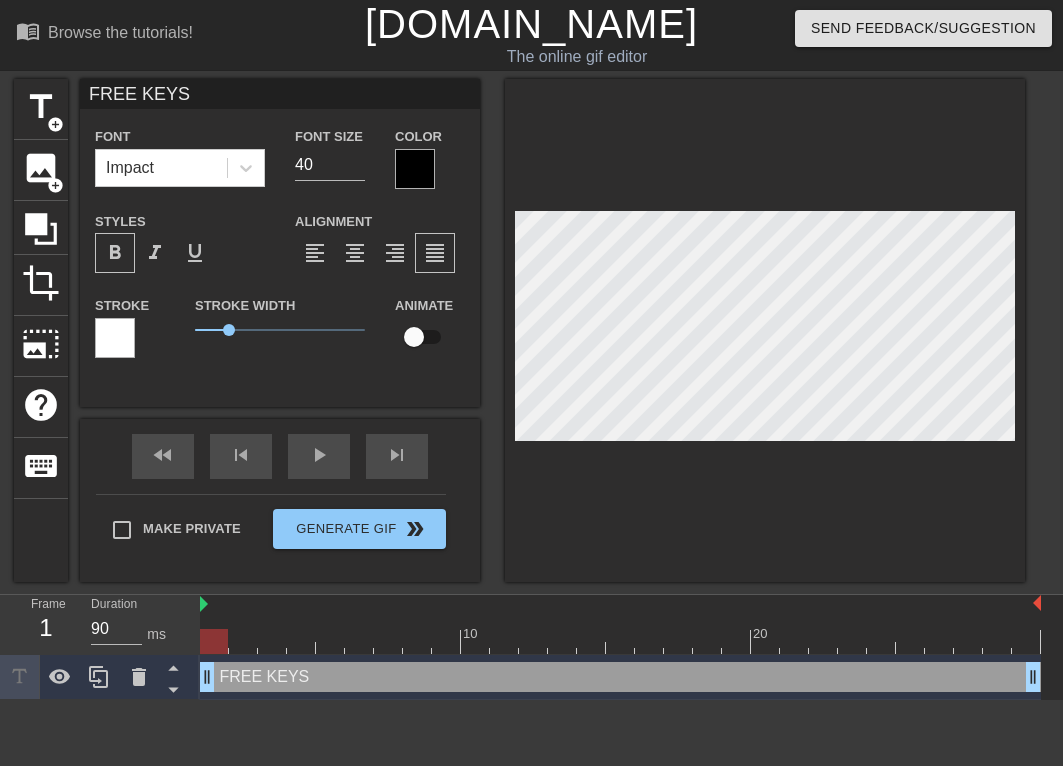 click on "format_bold" at bounding box center (115, 253) 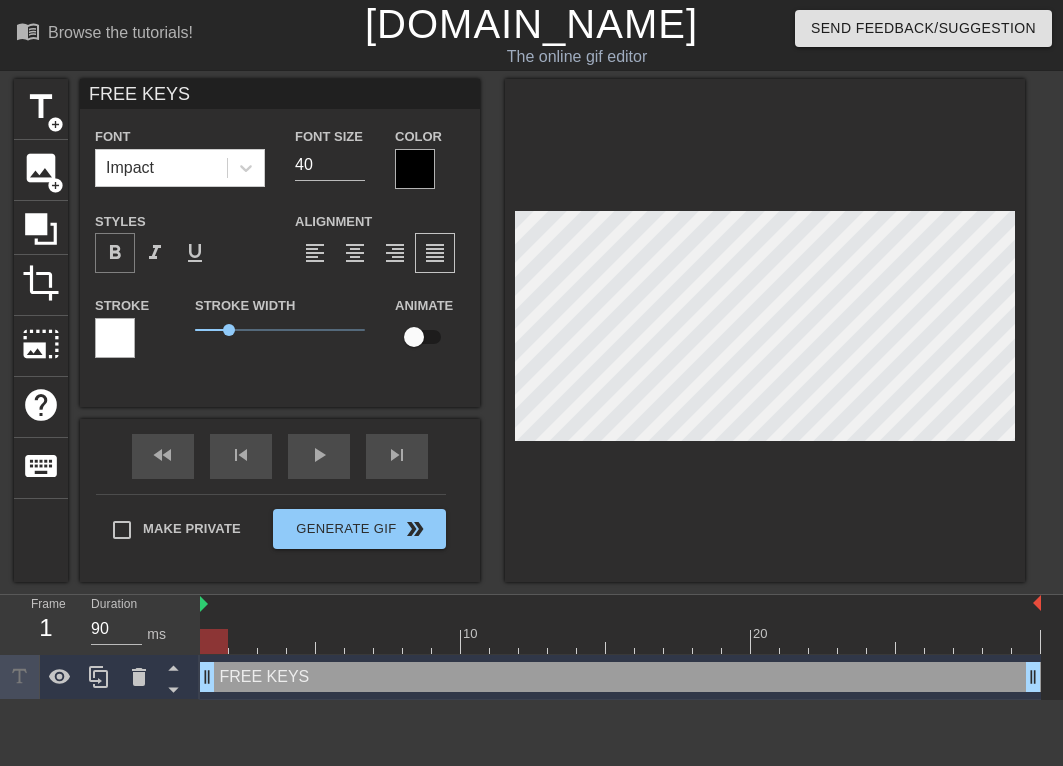 click on "format_bold" at bounding box center (115, 253) 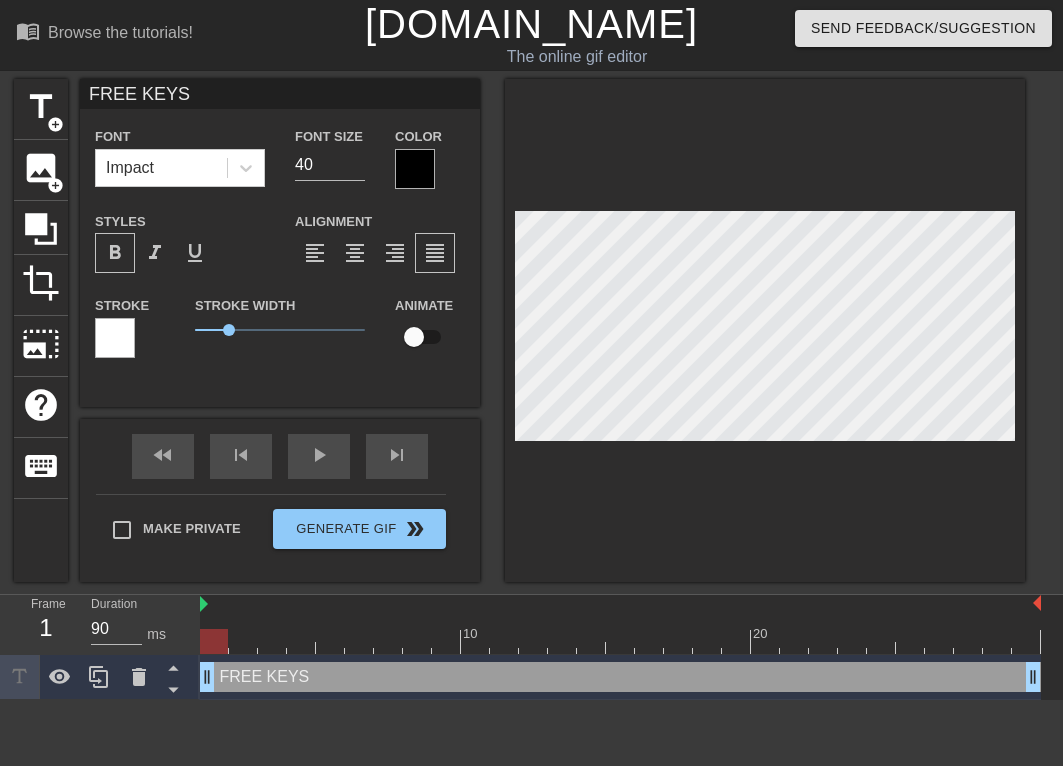 click on "format_bold" at bounding box center [115, 253] 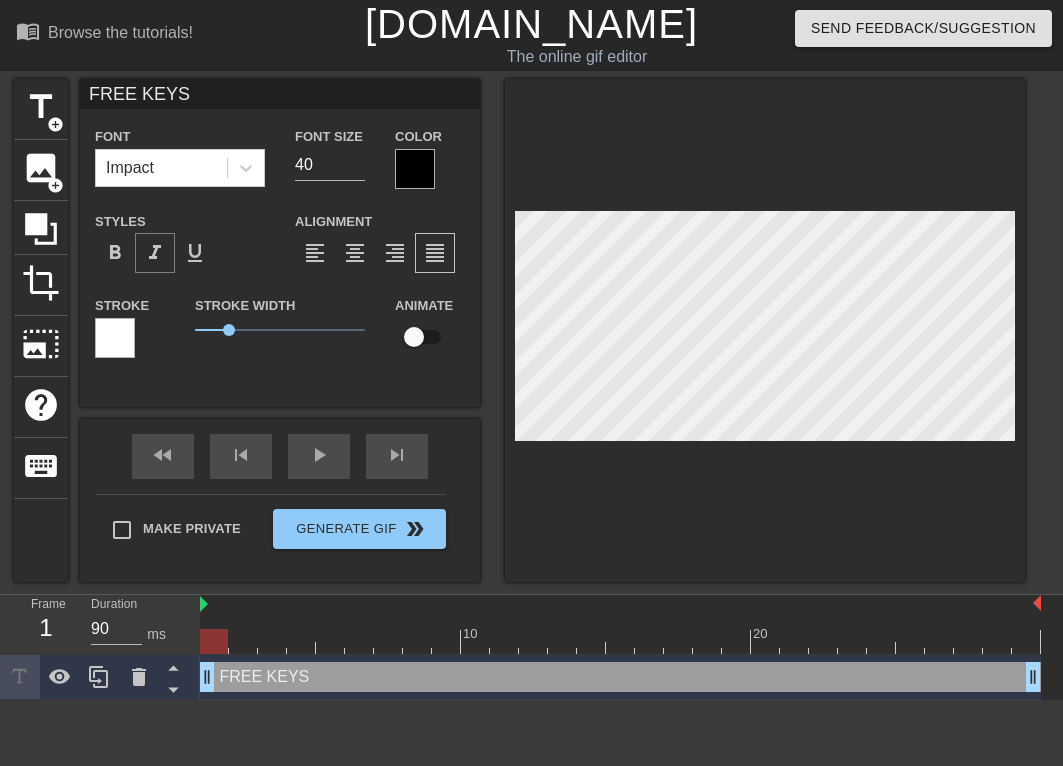 click on "format_italic" at bounding box center [155, 253] 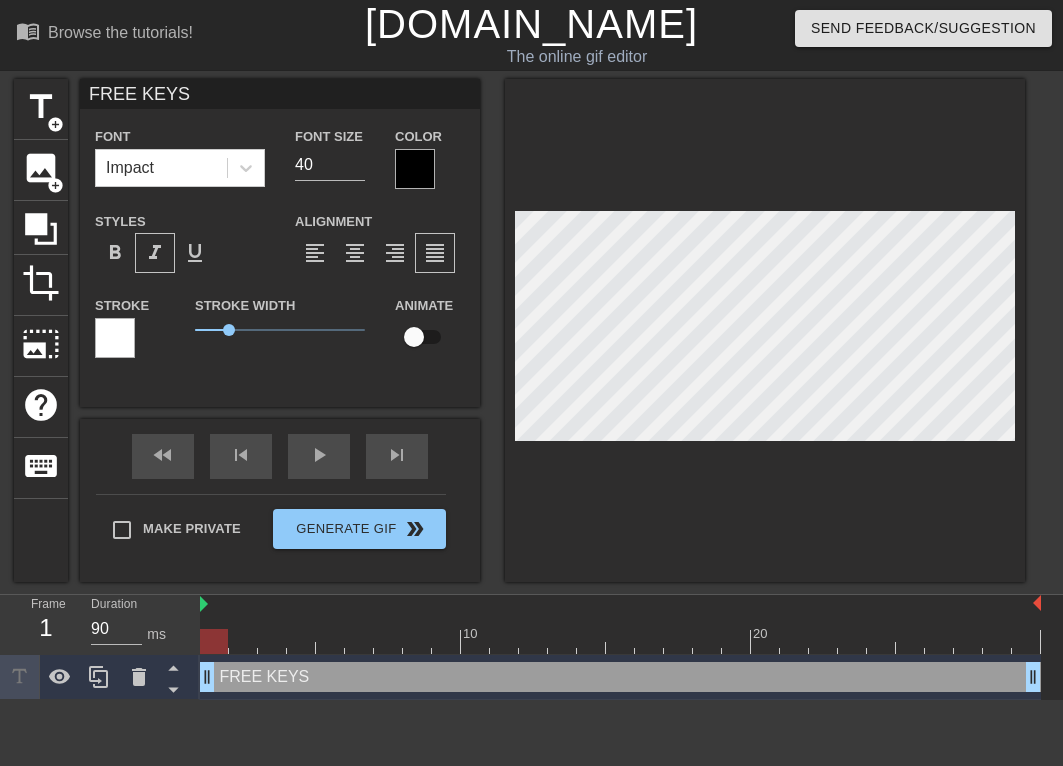 click on "format_italic" at bounding box center (155, 253) 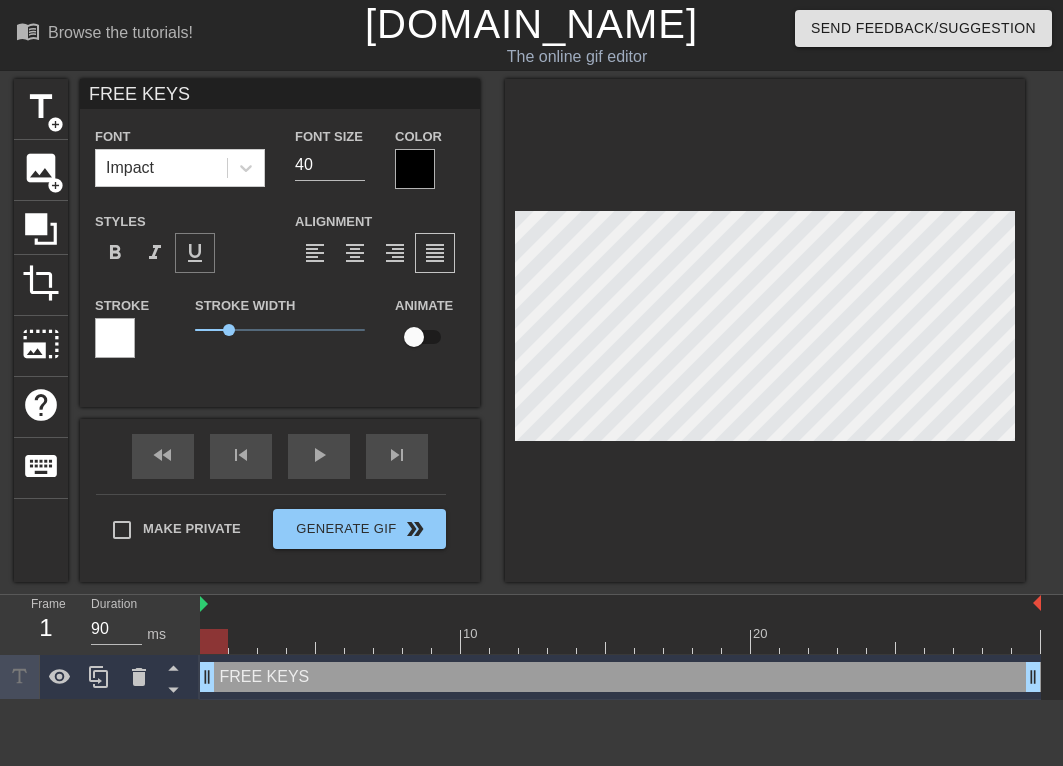 click on "format_underline" at bounding box center [195, 253] 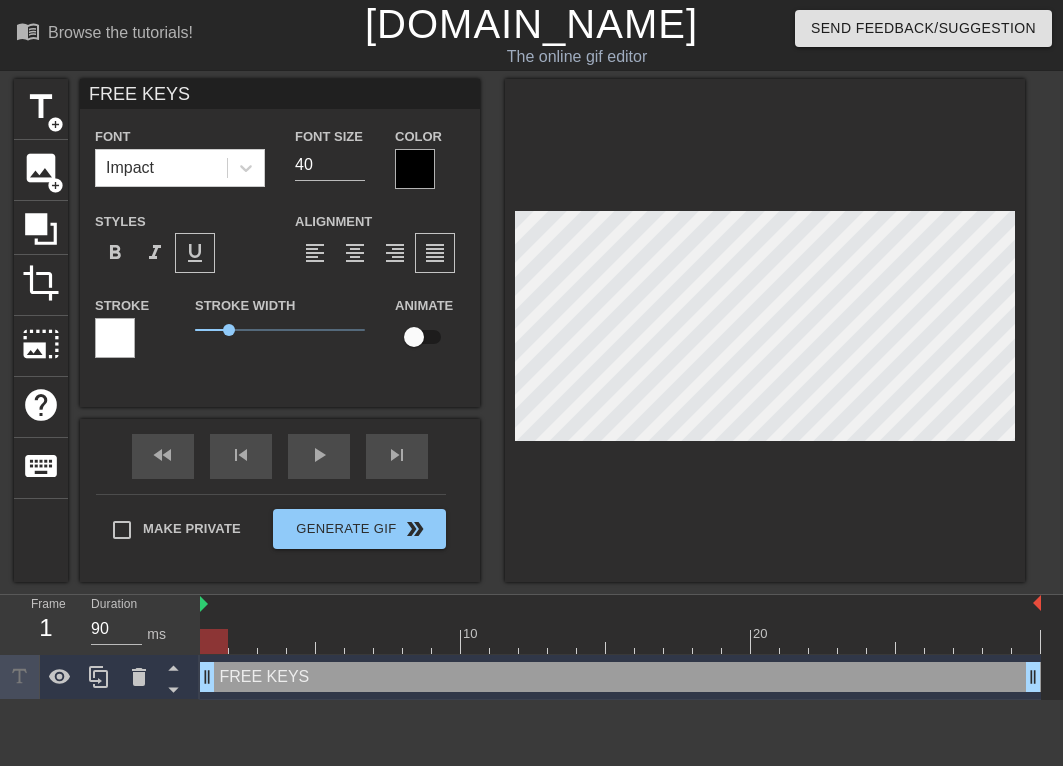 click on "format_underline" at bounding box center (195, 253) 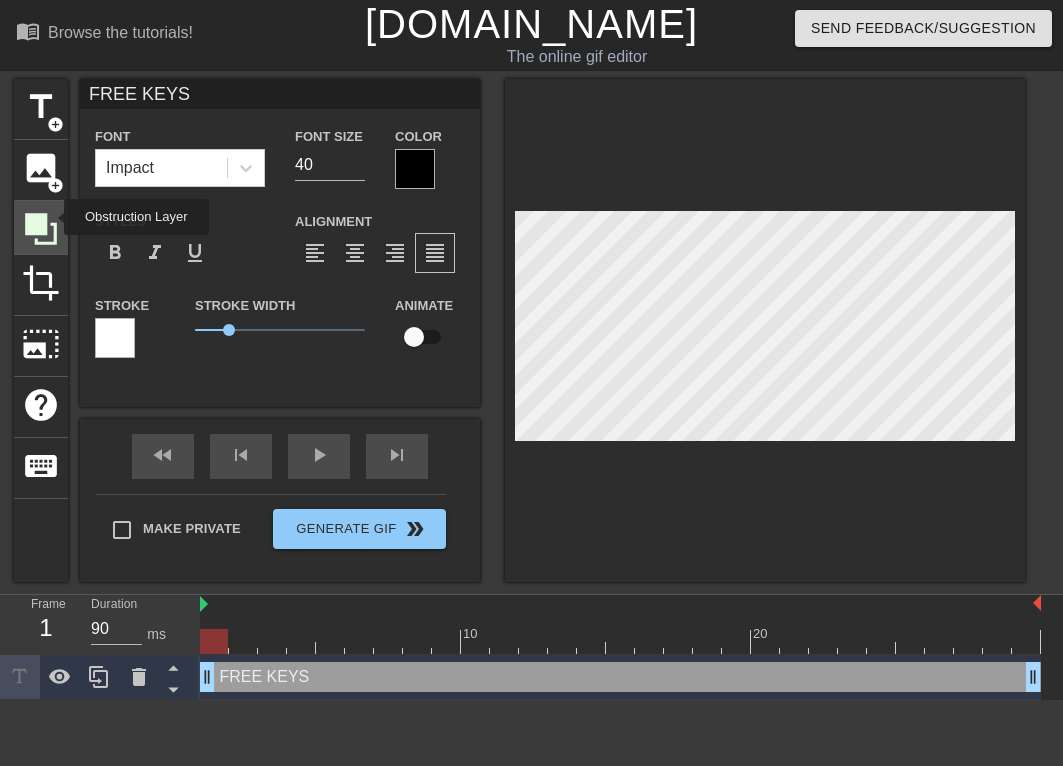 click 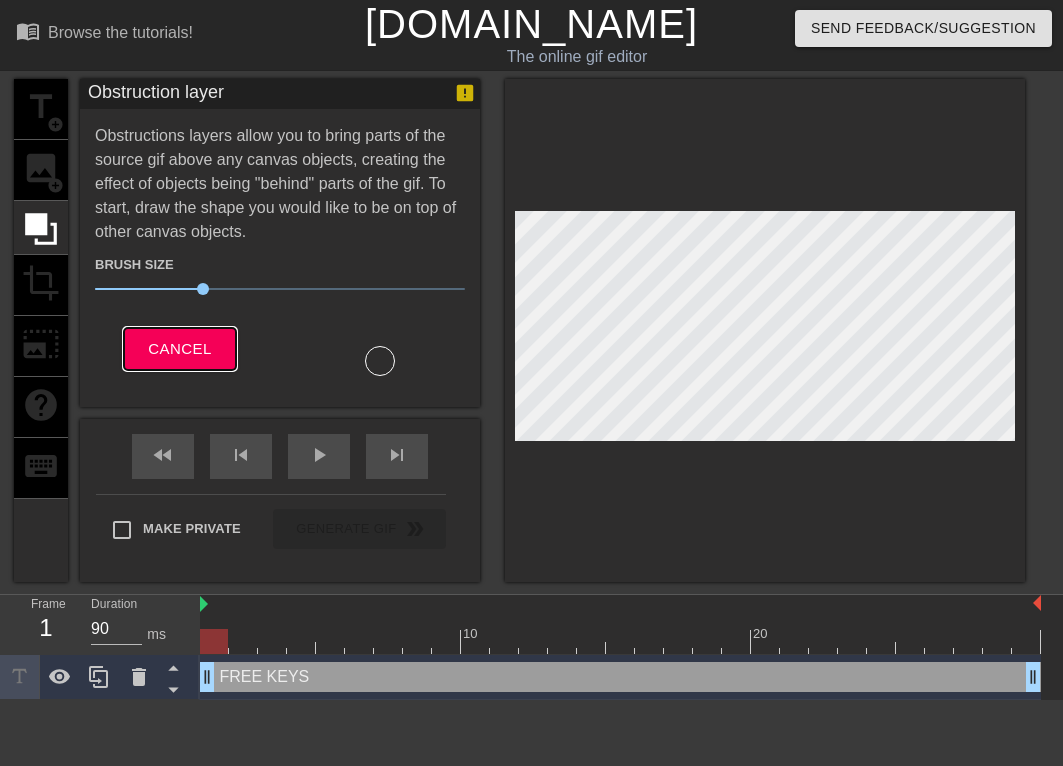 click on "Cancel" at bounding box center [179, 349] 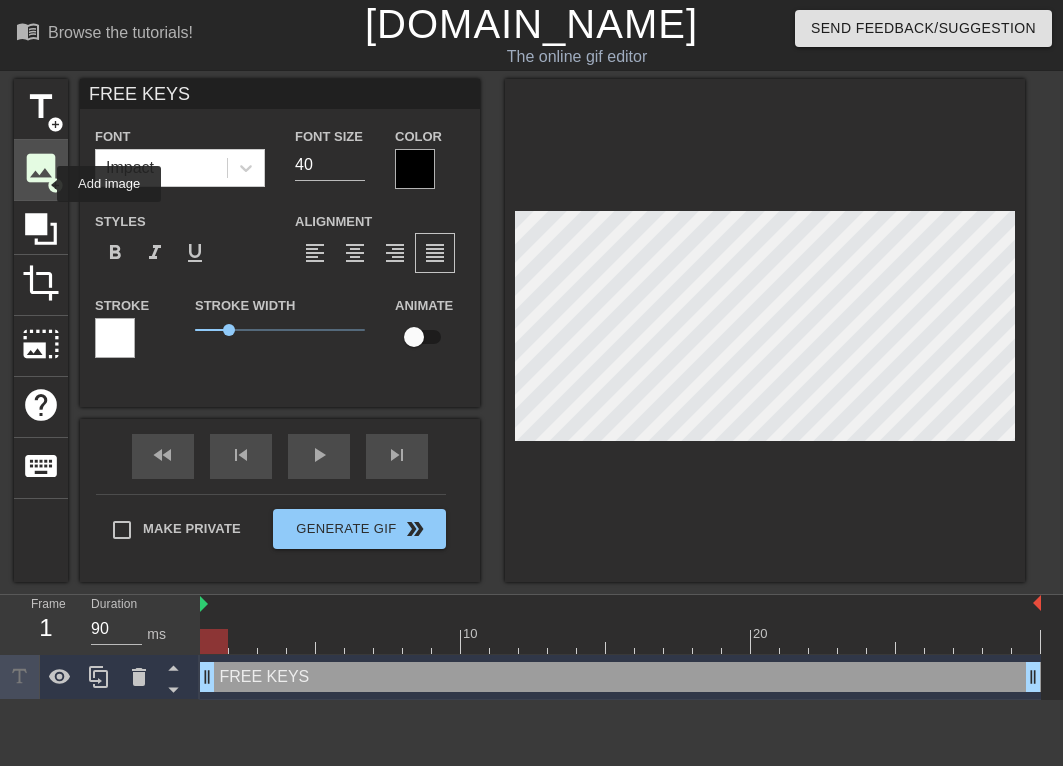 click on "image" at bounding box center (41, 168) 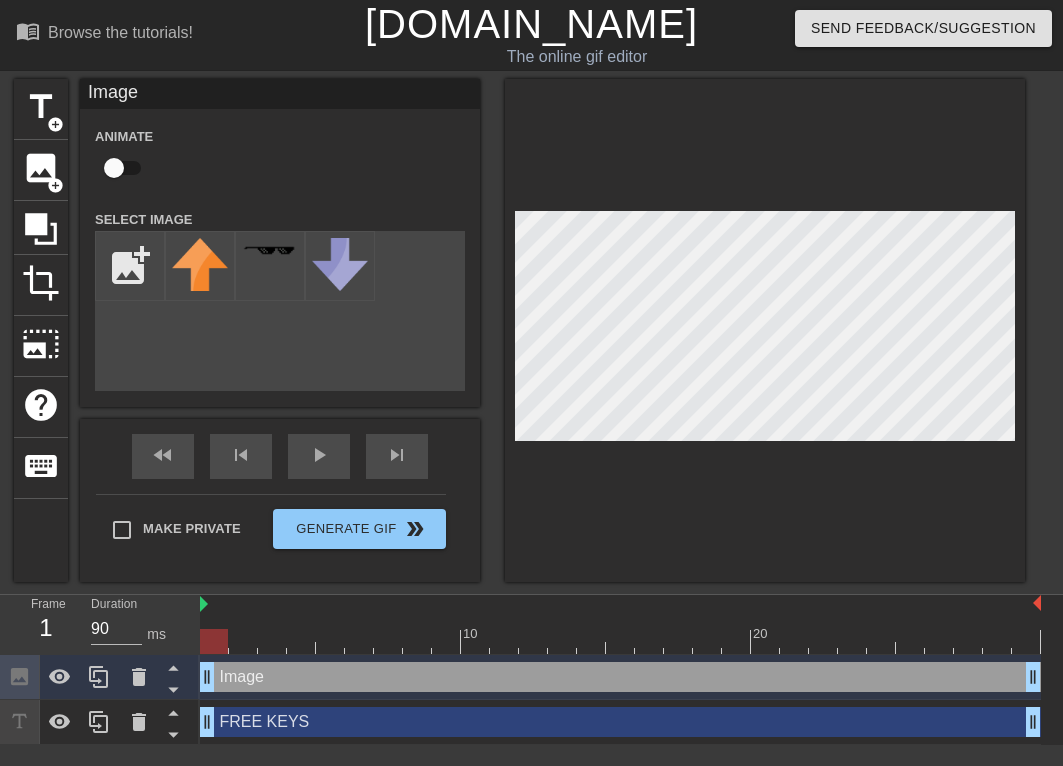 click on "Image drag_handle drag_handle" at bounding box center [620, 677] 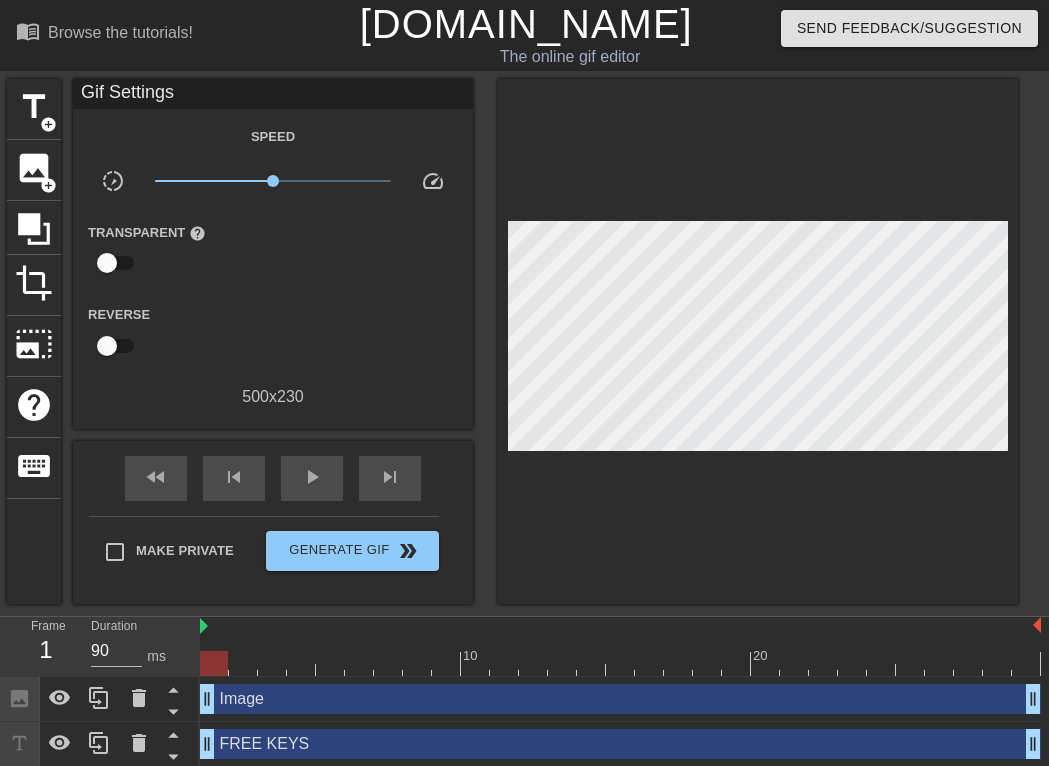 click on "Image drag_handle drag_handle" at bounding box center [620, 699] 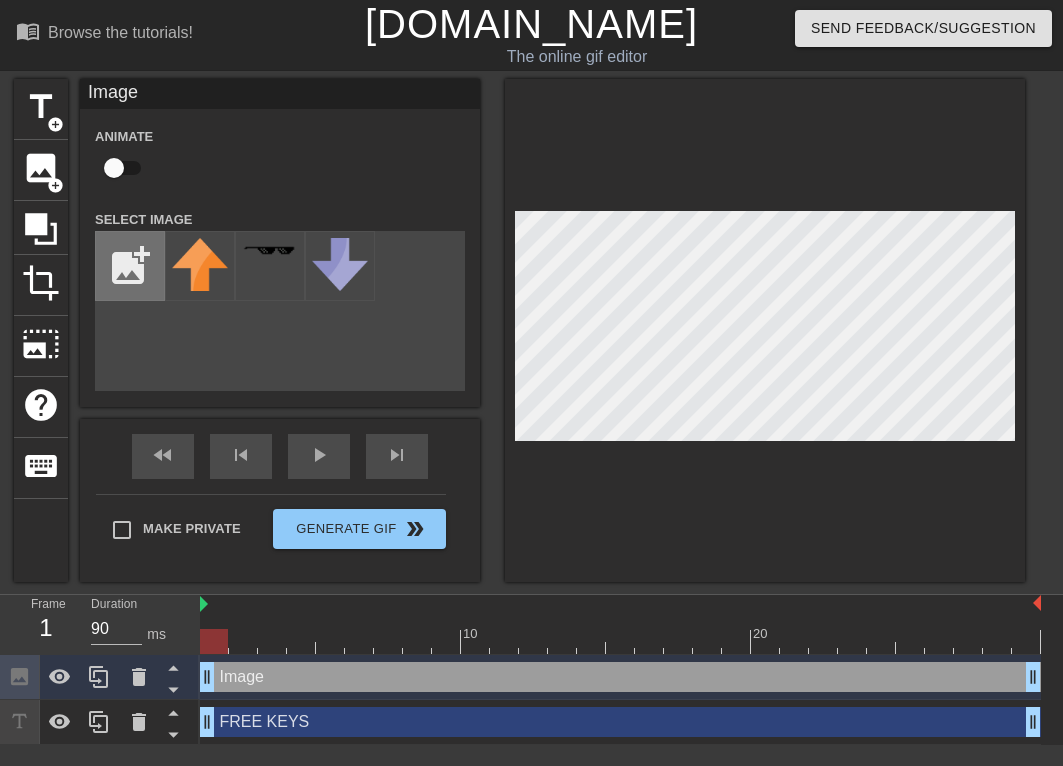 click at bounding box center [130, 266] 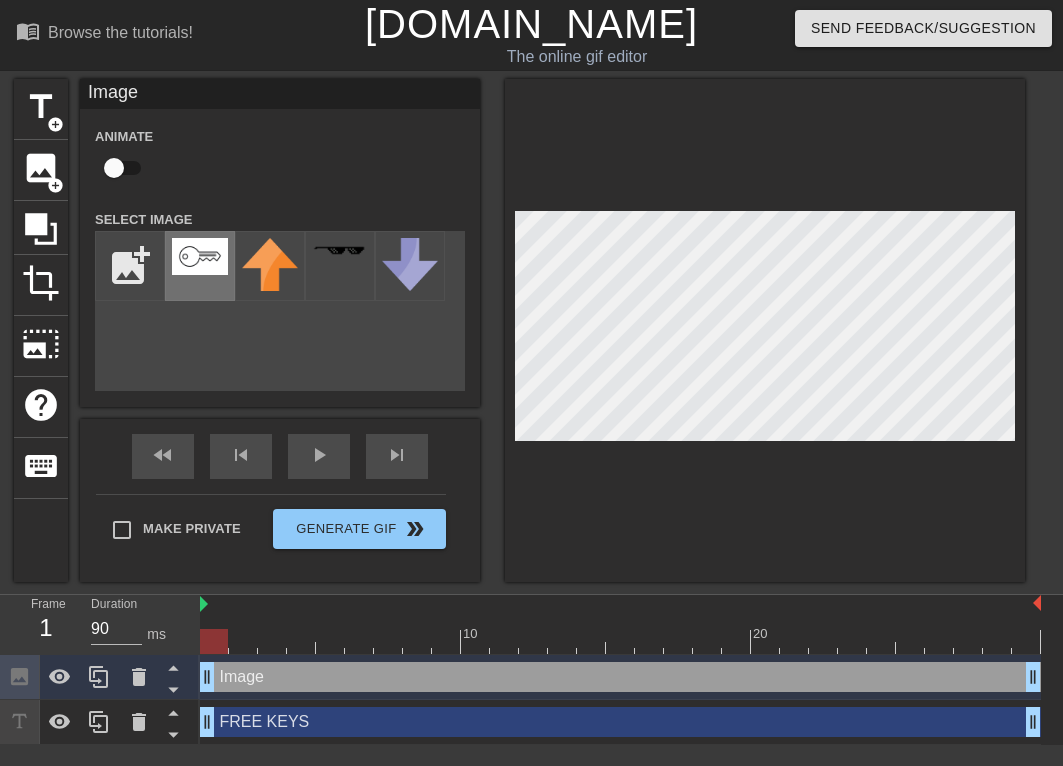 click at bounding box center [200, 256] 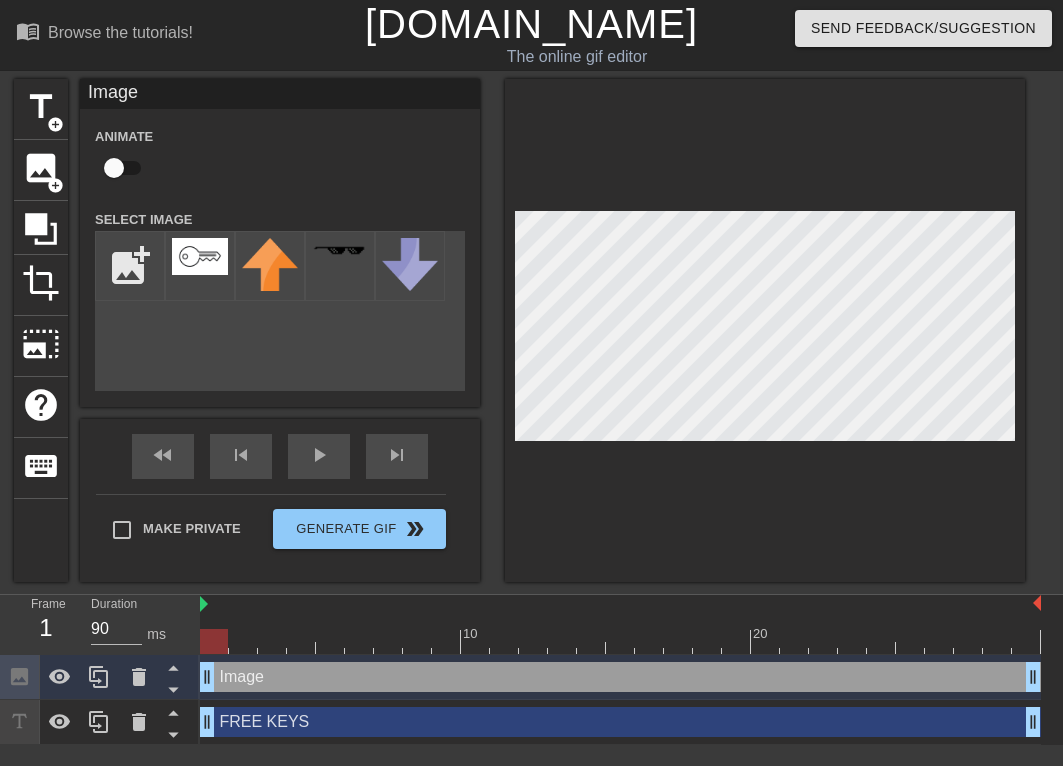 click on "menu_book Browse the tutorials! [DOMAIN_NAME] The online gif editor Send Feedback/Suggestion title add_circle image add_circle crop photo_size_select_large help keyboard Image Animate Select Image add_photo_alternate fast_rewind skip_previous play_arrow skip_next Make Private Generate Gif double_arrow     Frame 1 Duration 90 ms                                       10                                         20                                         Image drag_handle drag_handle   FREE KEYS drag_handle drag_handle [d]" at bounding box center (531, 372) 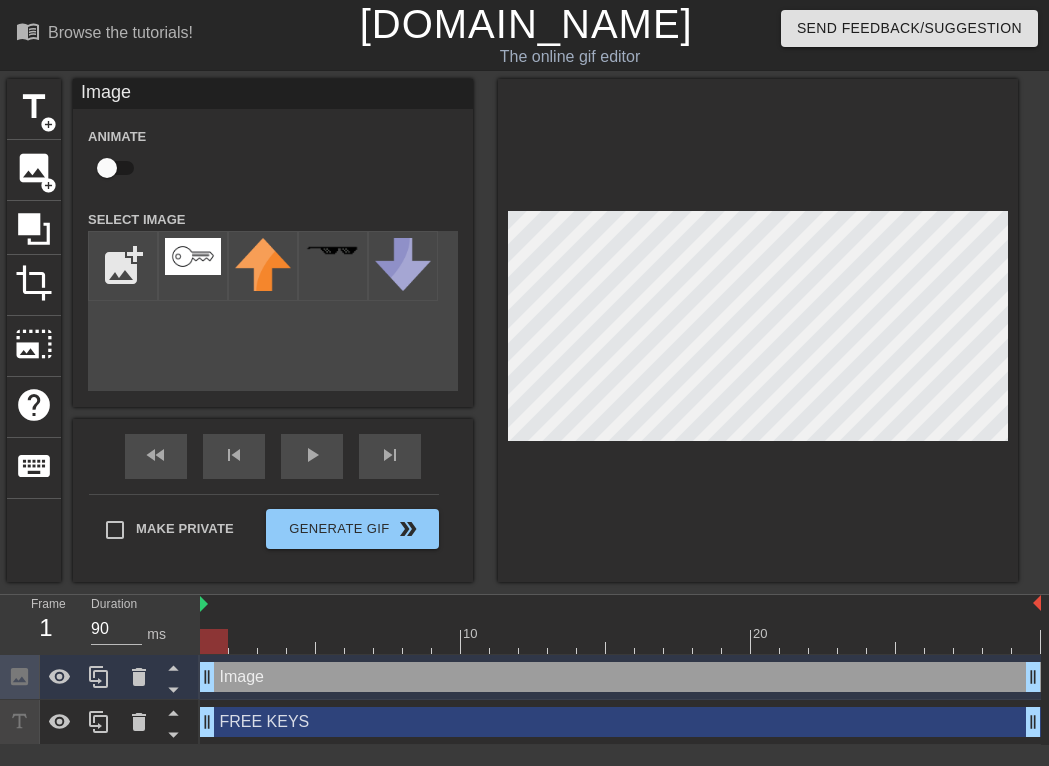 click at bounding box center (758, 330) 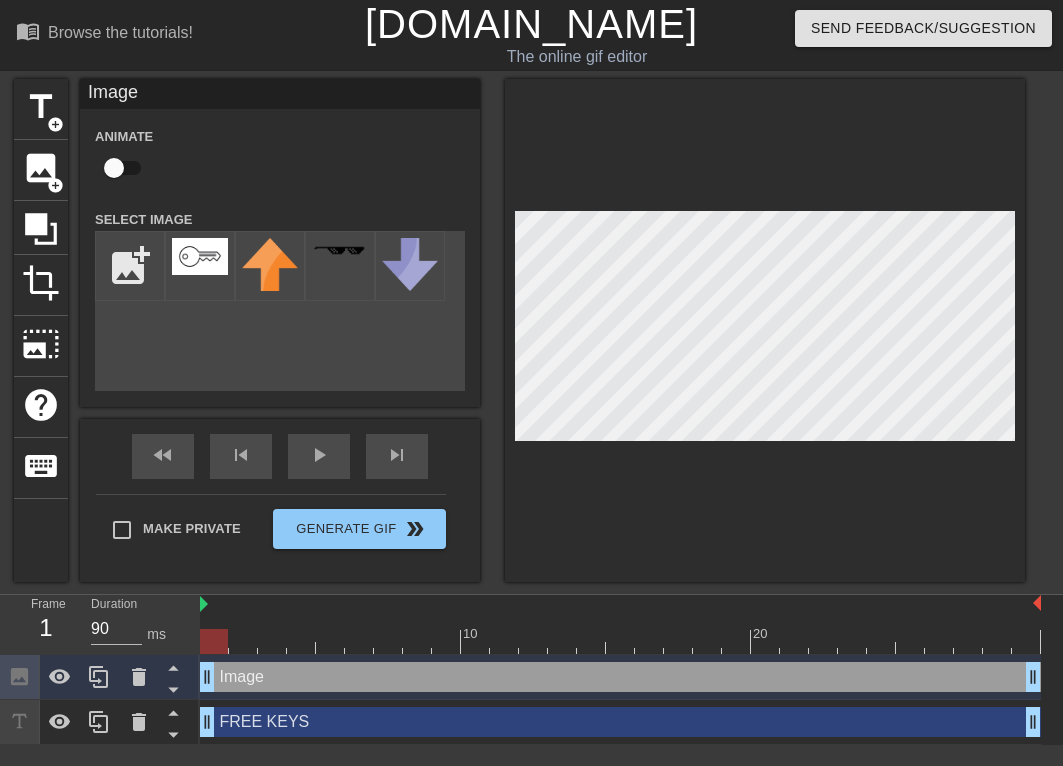 click on "FREE KEYS drag_handle drag_handle" at bounding box center [620, 722] 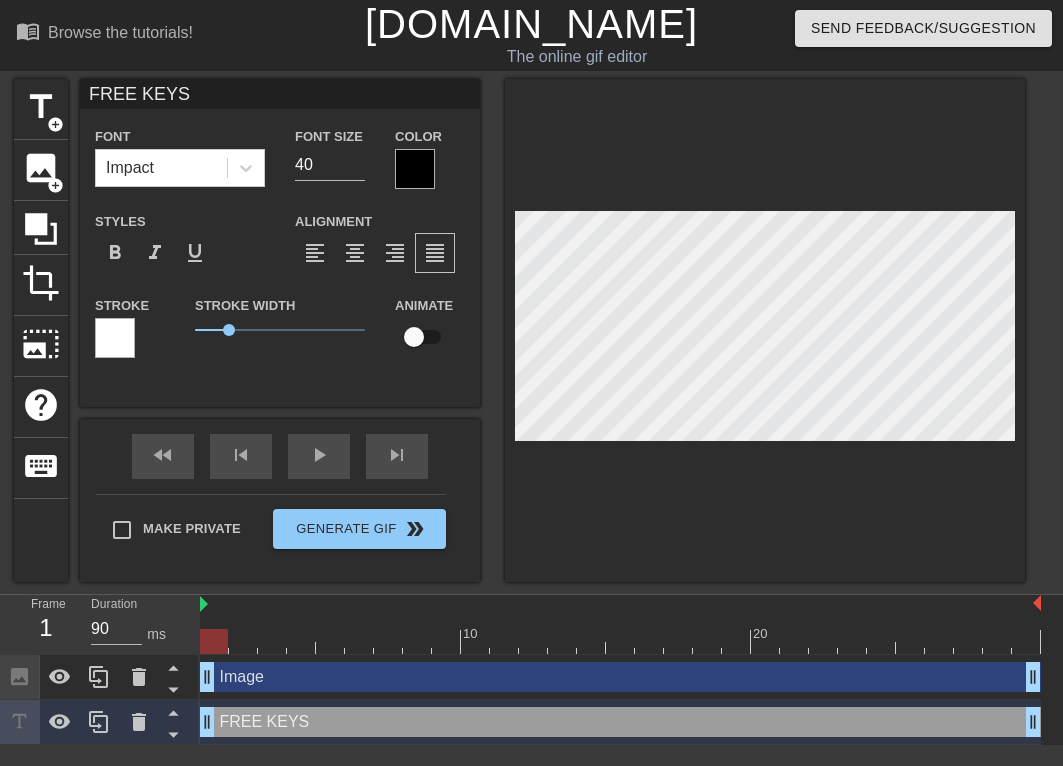 drag, startPoint x: 296, startPoint y: 726, endPoint x: 301, endPoint y: 666, distance: 60.207973 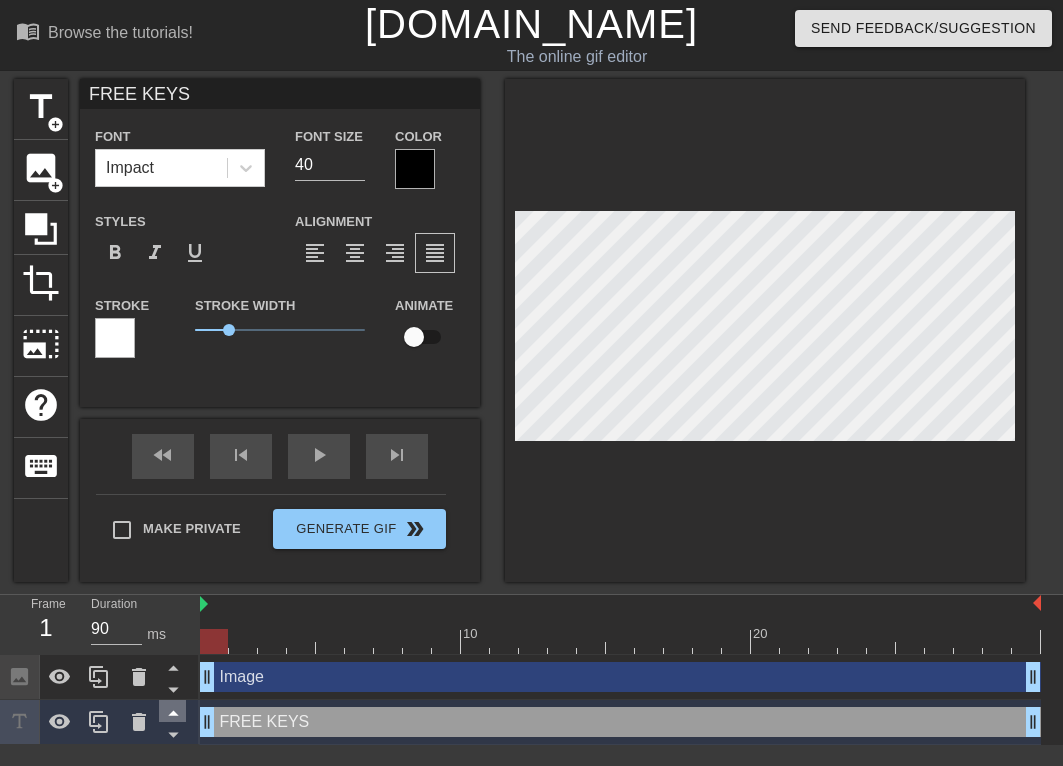 click 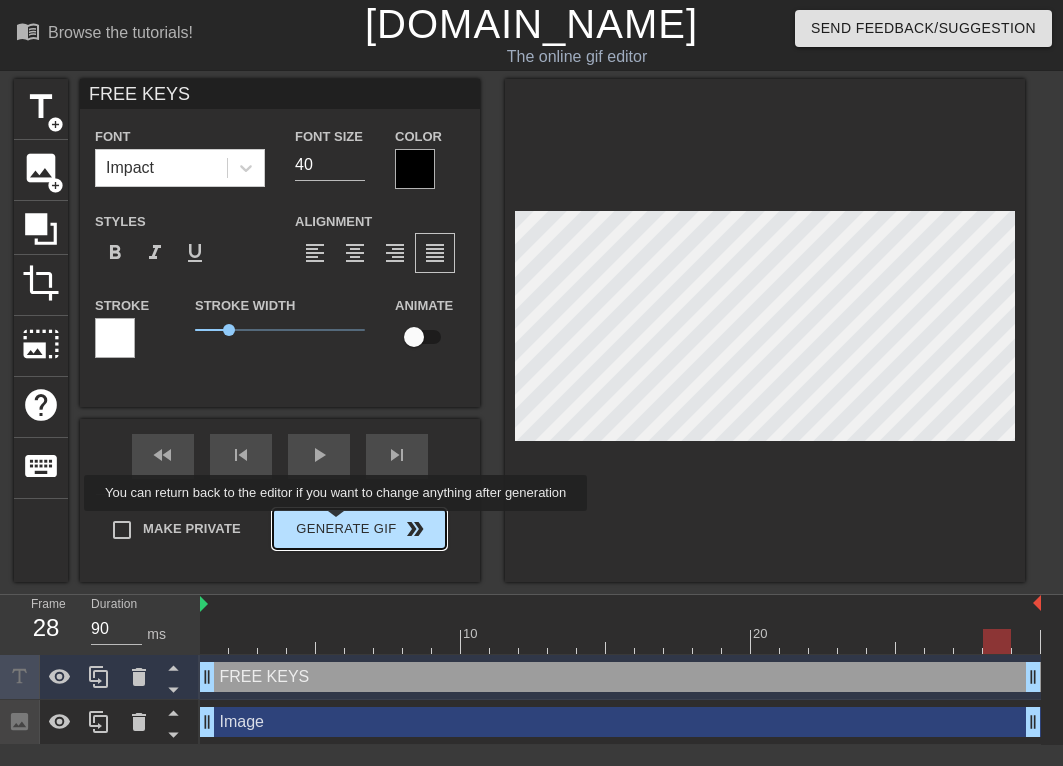 click on "Make Private Generate Gif double_arrow" at bounding box center [271, 533] 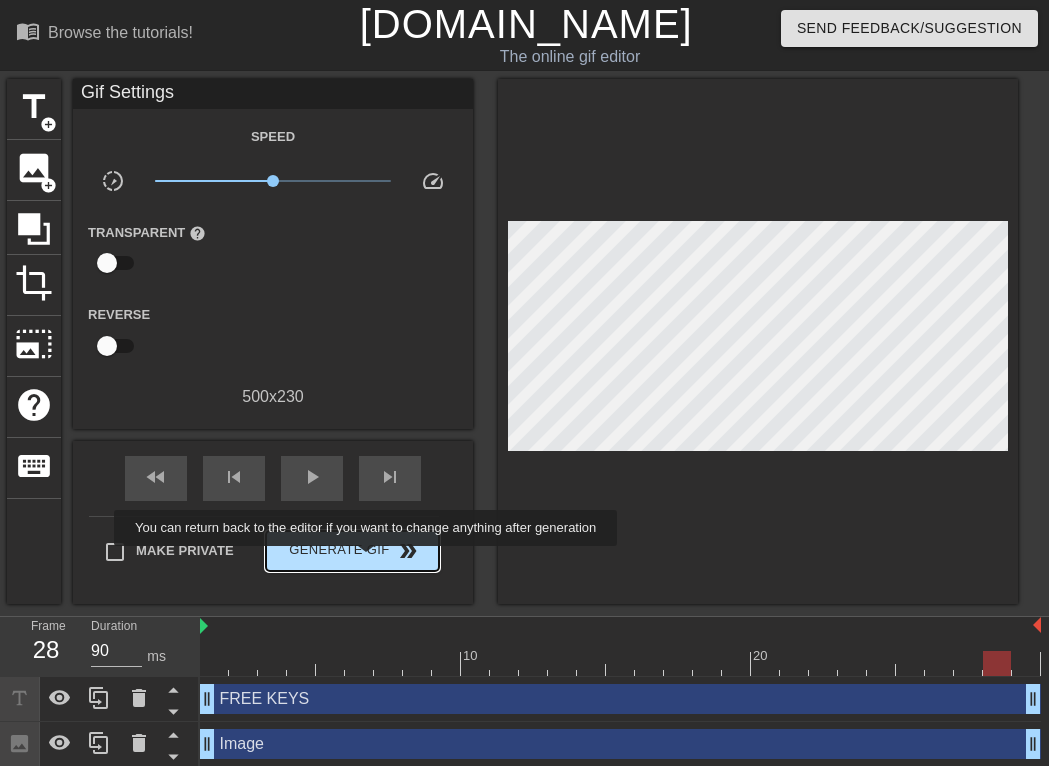 click on "Generate Gif double_arrow" at bounding box center [352, 551] 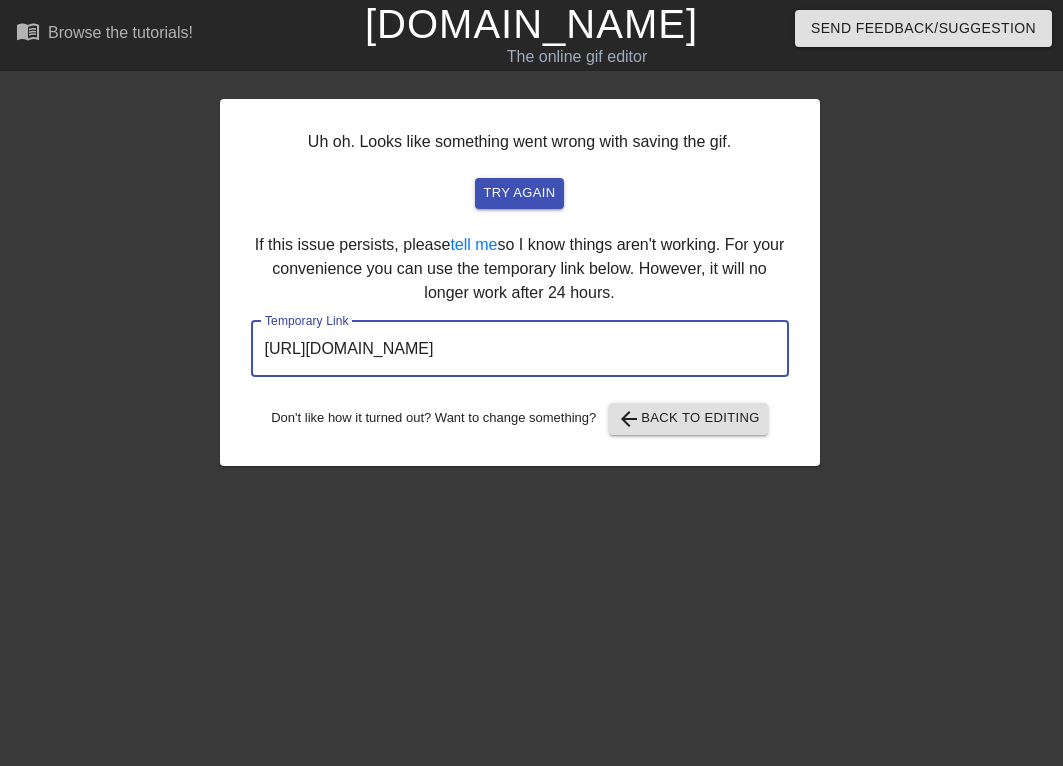 drag, startPoint x: 684, startPoint y: 345, endPoint x: 261, endPoint y: 348, distance: 423.01065 